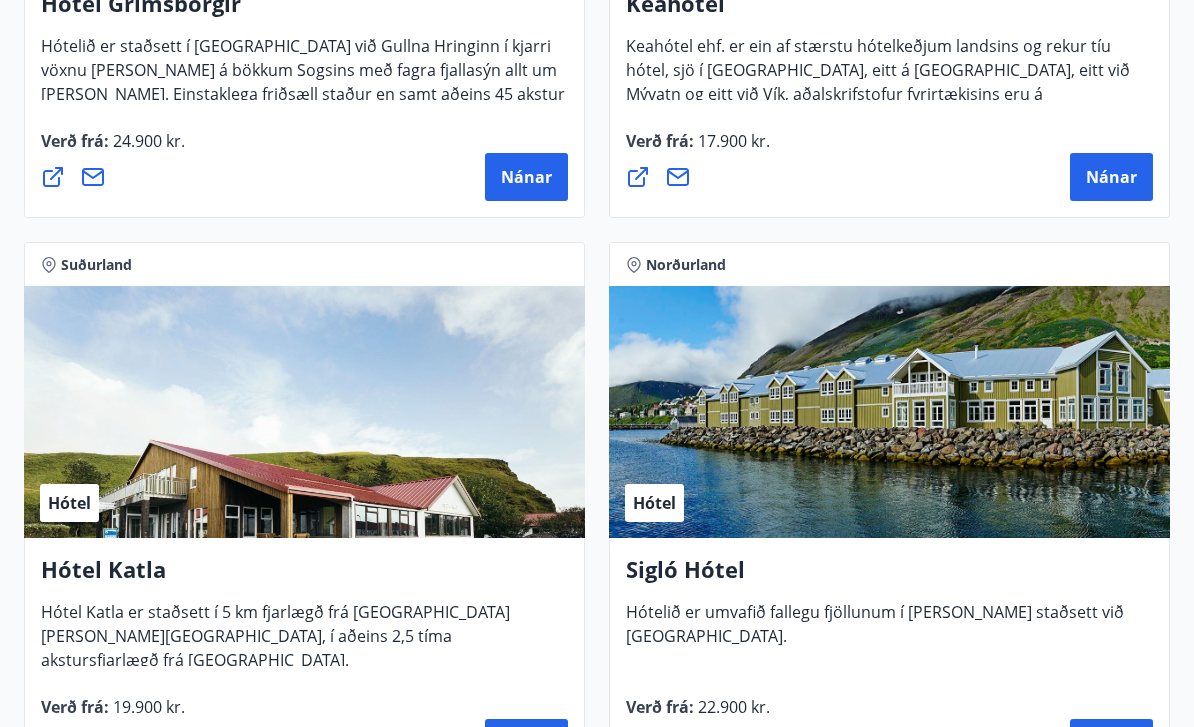 scroll, scrollTop: 1827, scrollLeft: 0, axis: vertical 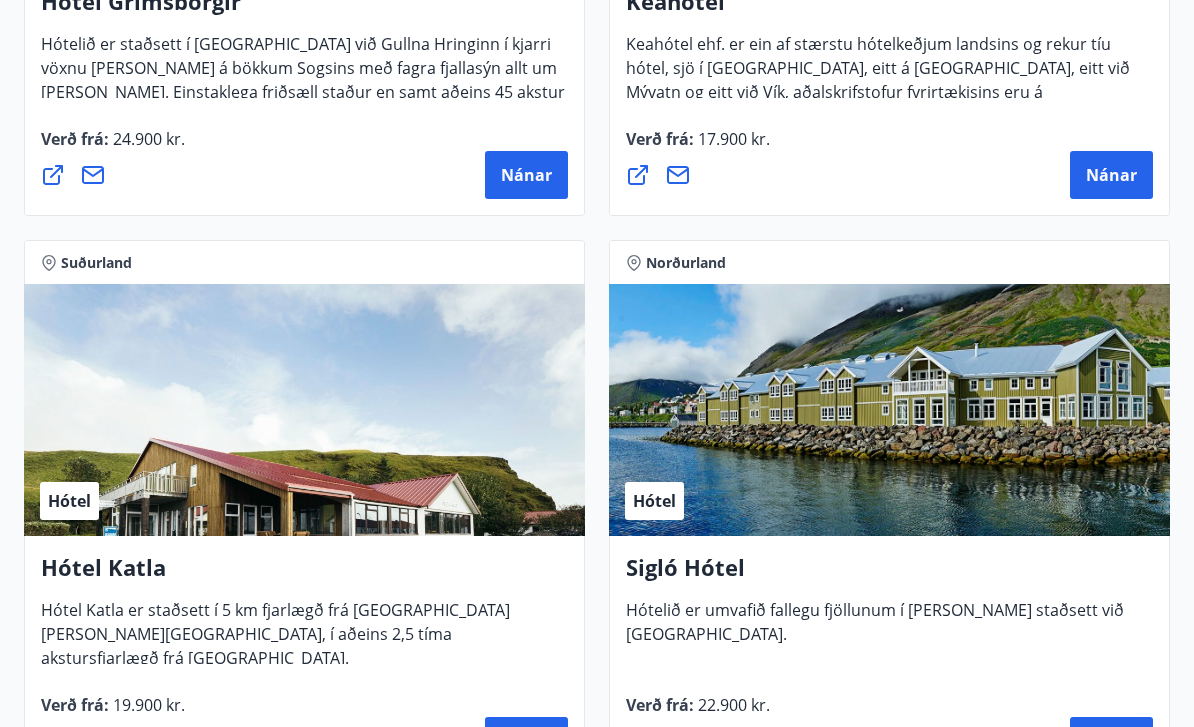 click on "Höfuðborgarsvæðið, Suðurland Afþreying Fjallafjör Vertu með í gönguhópi með Fjallafjöri og taktu þátt í að skapa heilbrigðan grundvöll fyrir kærleiksríka og gleðiríka samveru í náttúru [GEOGRAPHIC_DATA]. Verð frá : 5.500 kr. Nánar Höfuðborgarsvæðið Afþreying Guide to Europe [DOMAIN_NAME] er stærsta ferðamarkaðstorg í heimi tileinkað [GEOGRAPHIC_DATA]. Þar getur þú bókað tugþúsundir pakkaferða um alla álfuna í samstarfi við öll helstu flugfélög, hótel, bílaleigur, lestarfélög og ferðaþjónustur. Verð frá : 30.000 kr. Nánar Suðurland, [GEOGRAPHIC_DATA] Afþreying Ferðafélag Íslands Ferðaávísunin gildir til greiðslu á ferðum og verkefnum sem skipulögð eru  frá skrifstofu Ferðafélags Íslands í Mörkinni 6 í [GEOGRAPHIC_DATA]. Verð frá : 20.000 kr. Nánar Norðurland Hótel Hótel Siglunes Hótel Siglunes er aðeins meira en venjulegt hótel. [PERSON_NAME] er fjölskyldurekið og nostrað við öll smáatriði. Verð frá : 15.815 kr. Nánar Suðurland Hótel : : : :" at bounding box center [597, 2776] 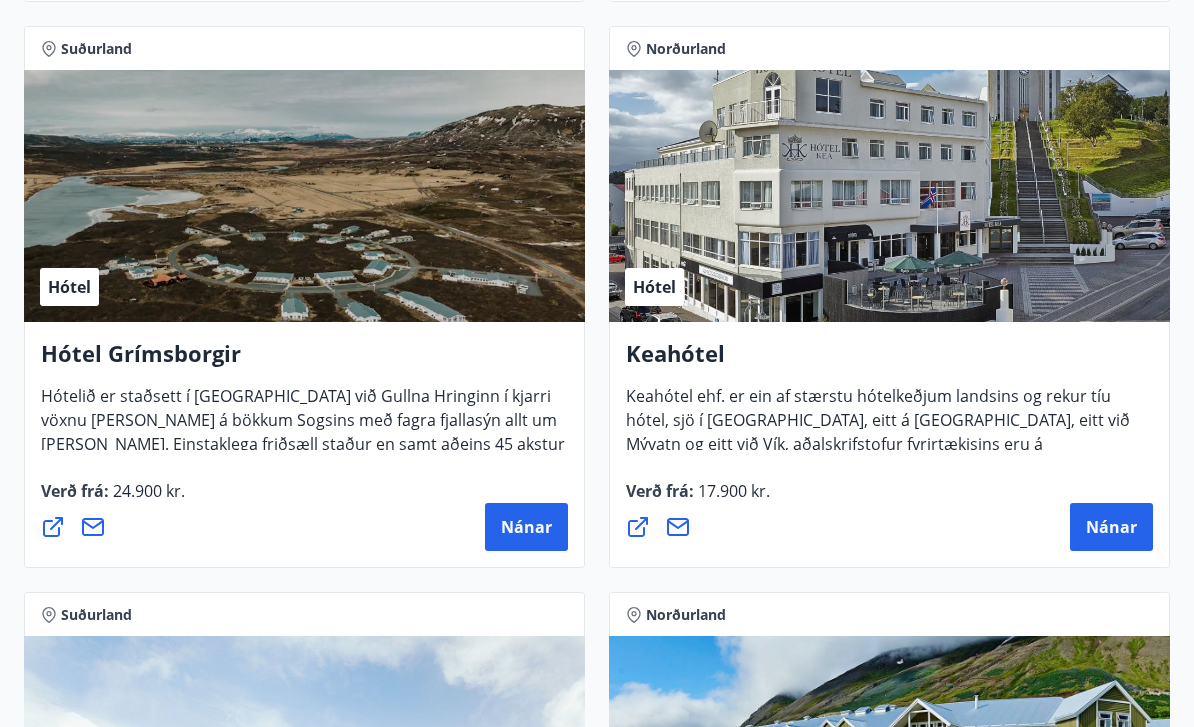 click on "Nánar" at bounding box center [526, 528] 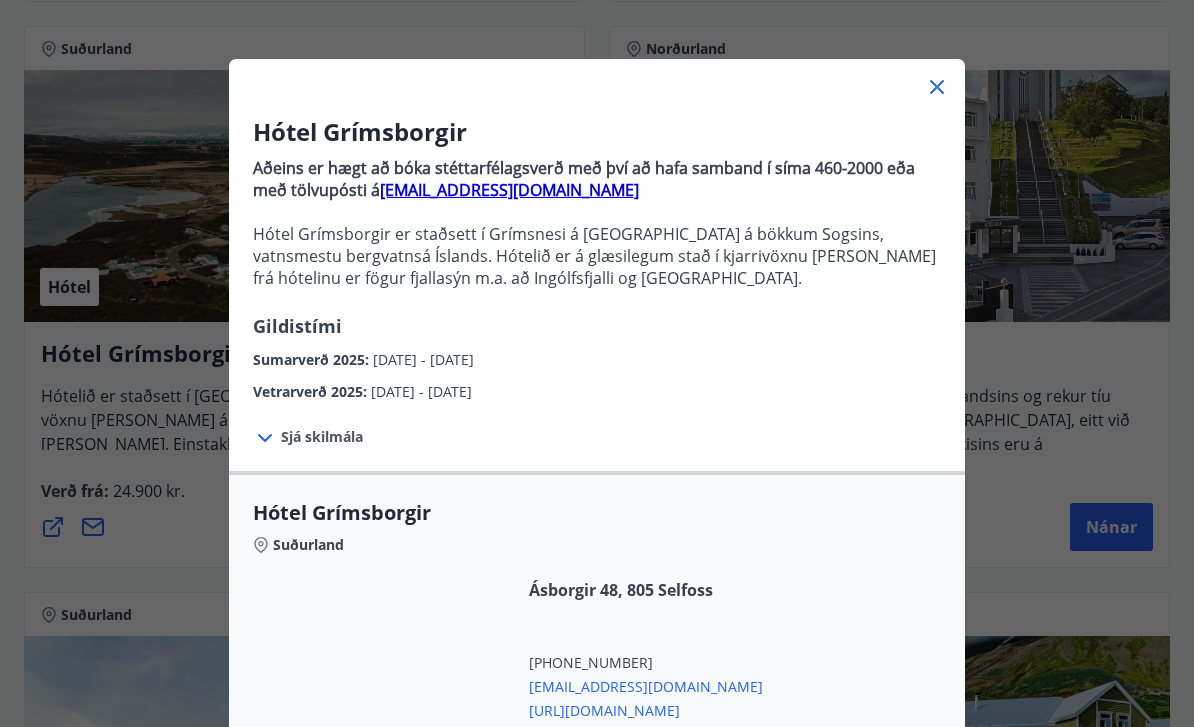 scroll, scrollTop: 38, scrollLeft: 0, axis: vertical 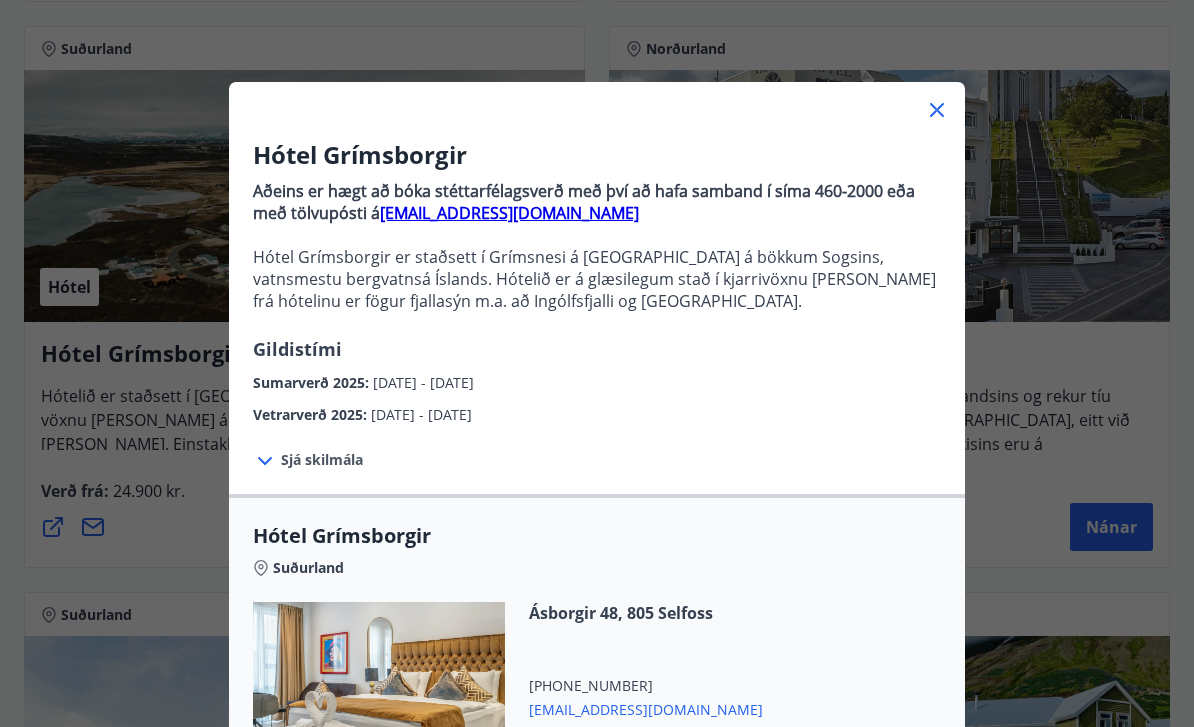 click on "[DATE] - [DATE]" at bounding box center (423, 382) 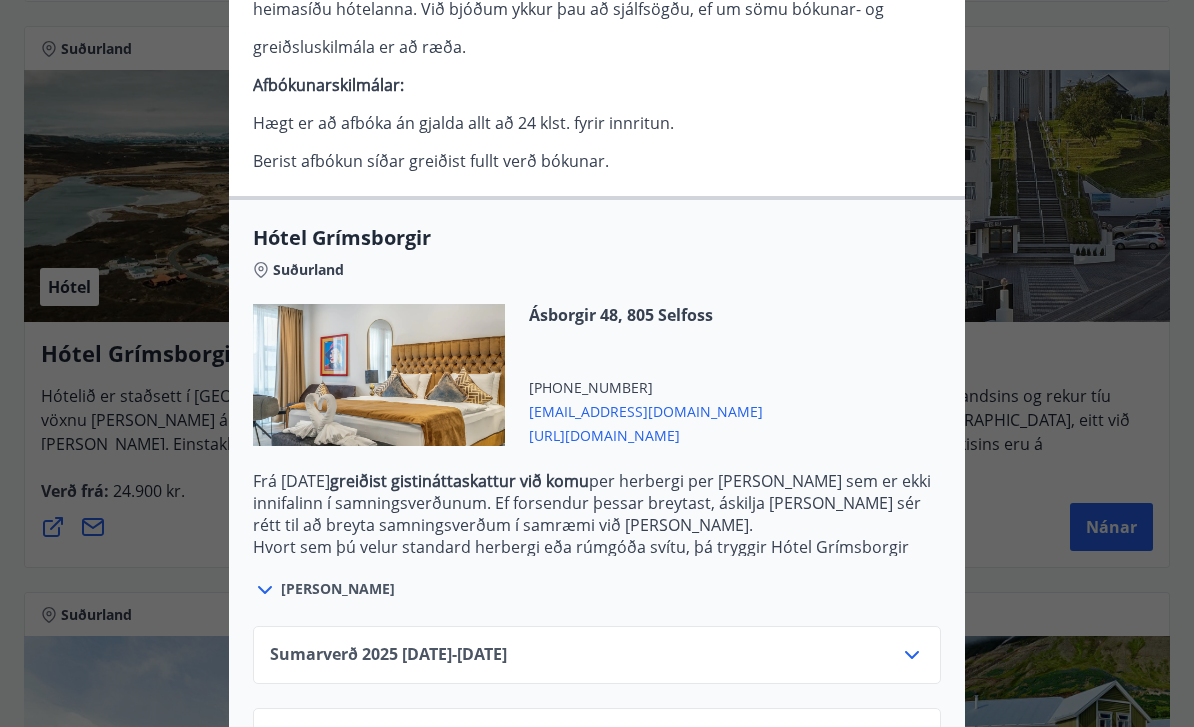scroll, scrollTop: 569, scrollLeft: 0, axis: vertical 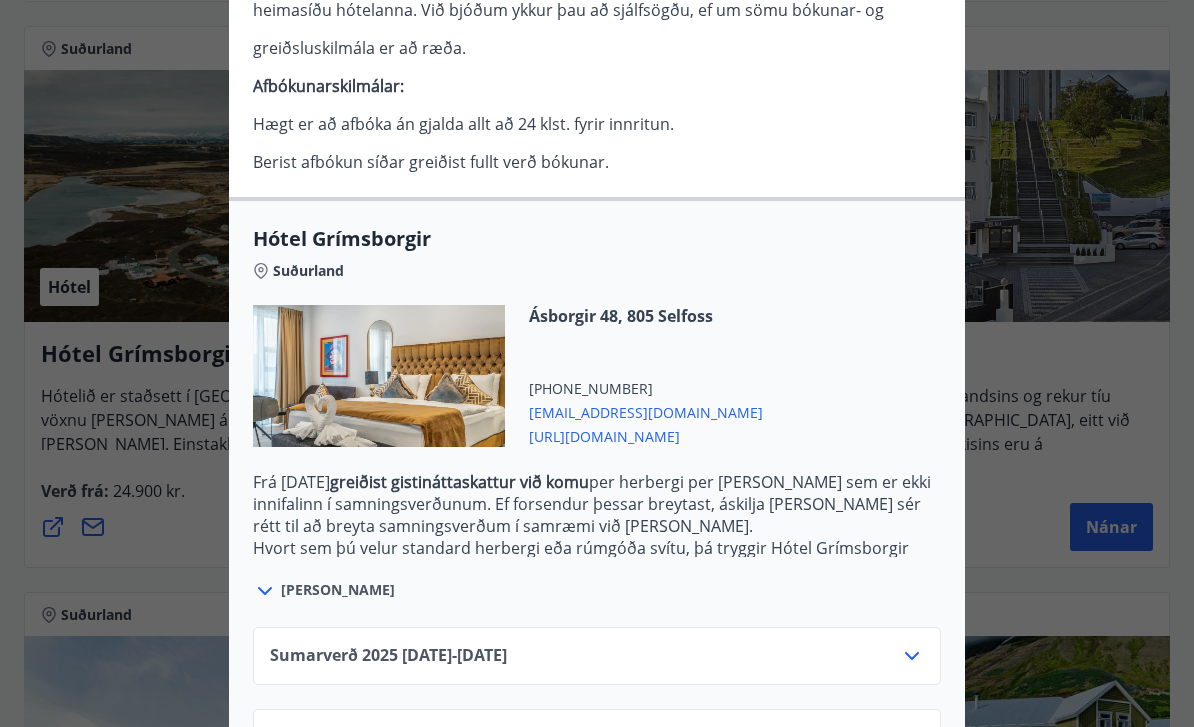 click on "Sumarverð [PHONE_NUMBER][DATE]  -  [DATE]" at bounding box center (388, 656) 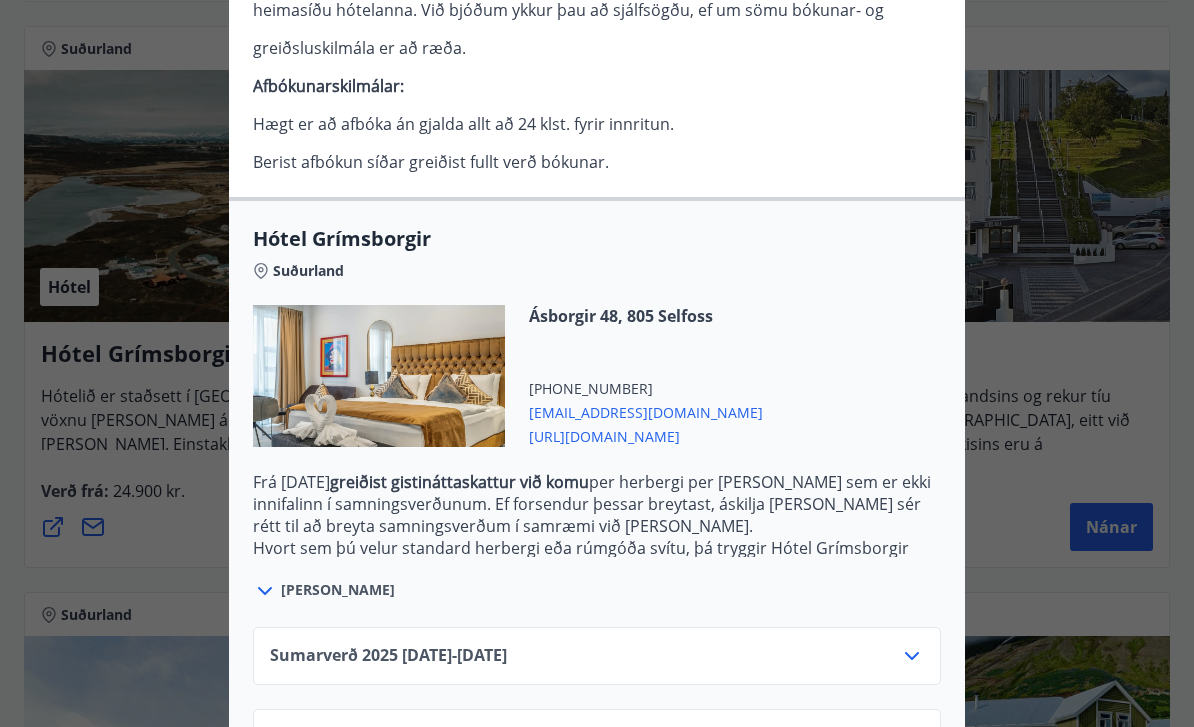 click 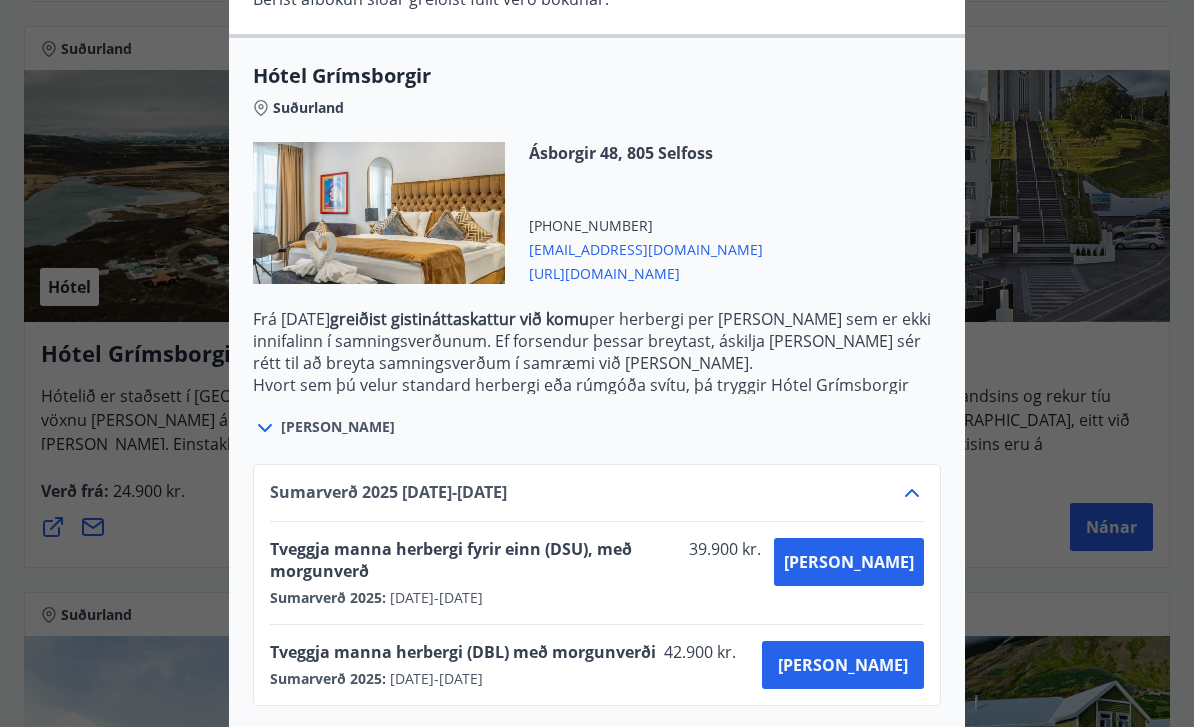 scroll, scrollTop: 731, scrollLeft: 0, axis: vertical 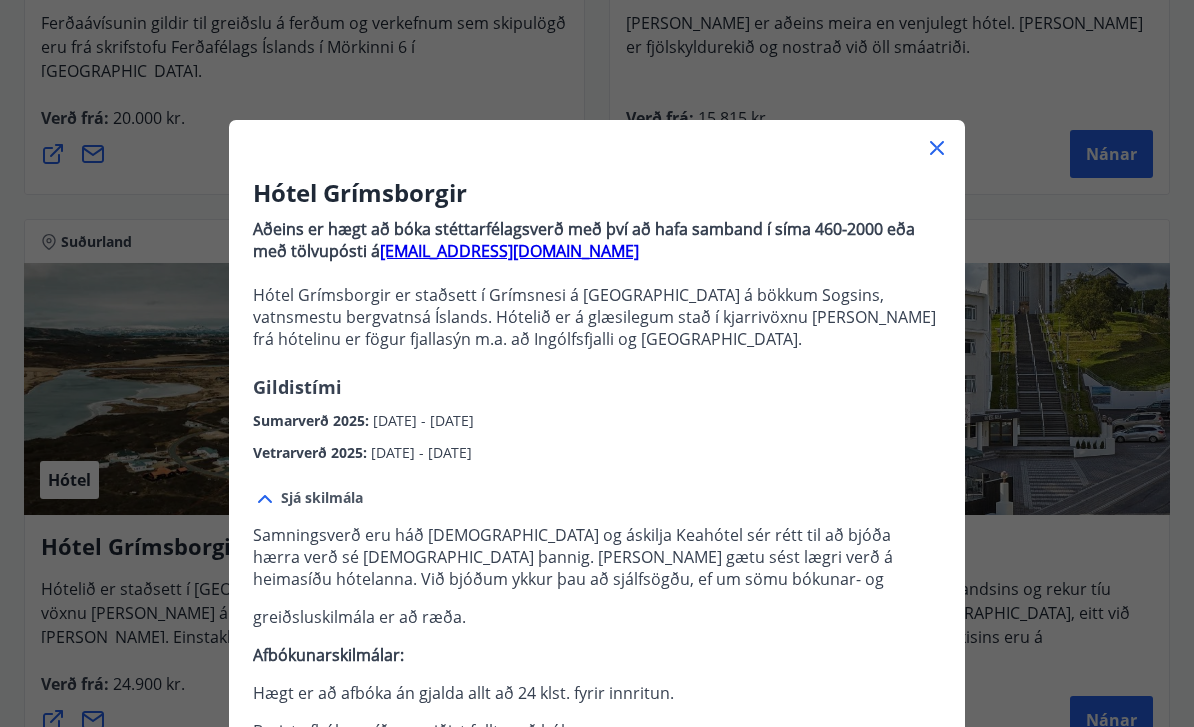 click 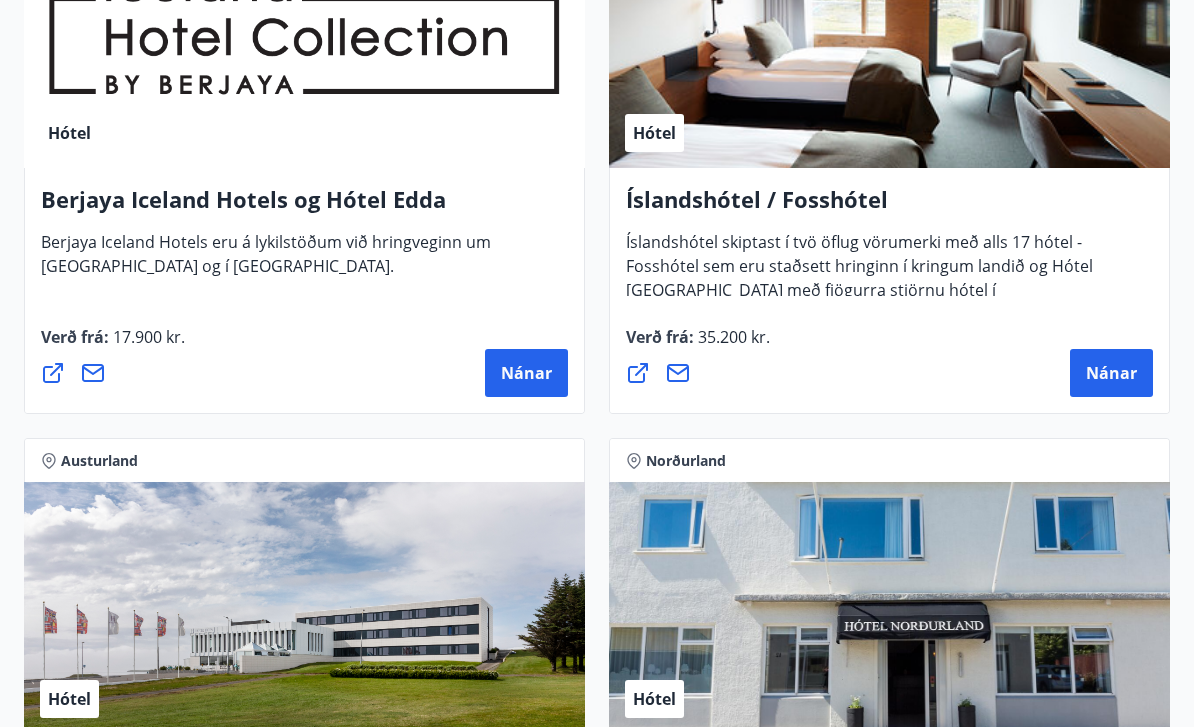 scroll, scrollTop: 3895, scrollLeft: 0, axis: vertical 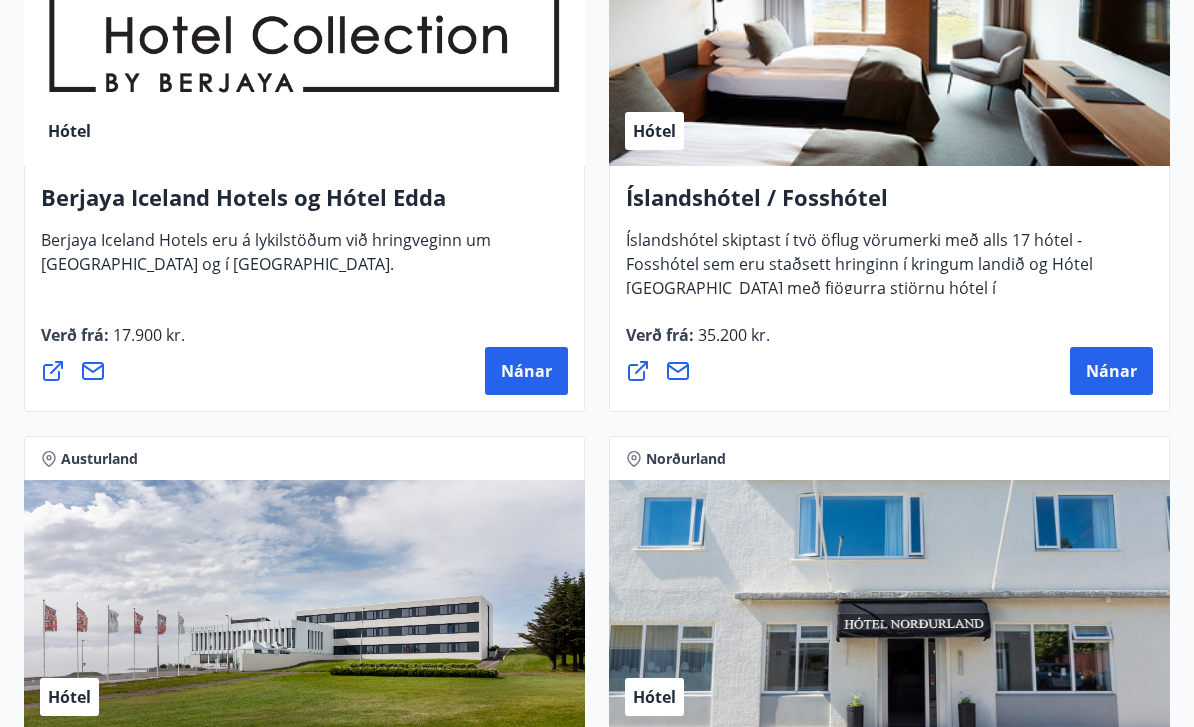 click on "Nánar" at bounding box center [526, 372] 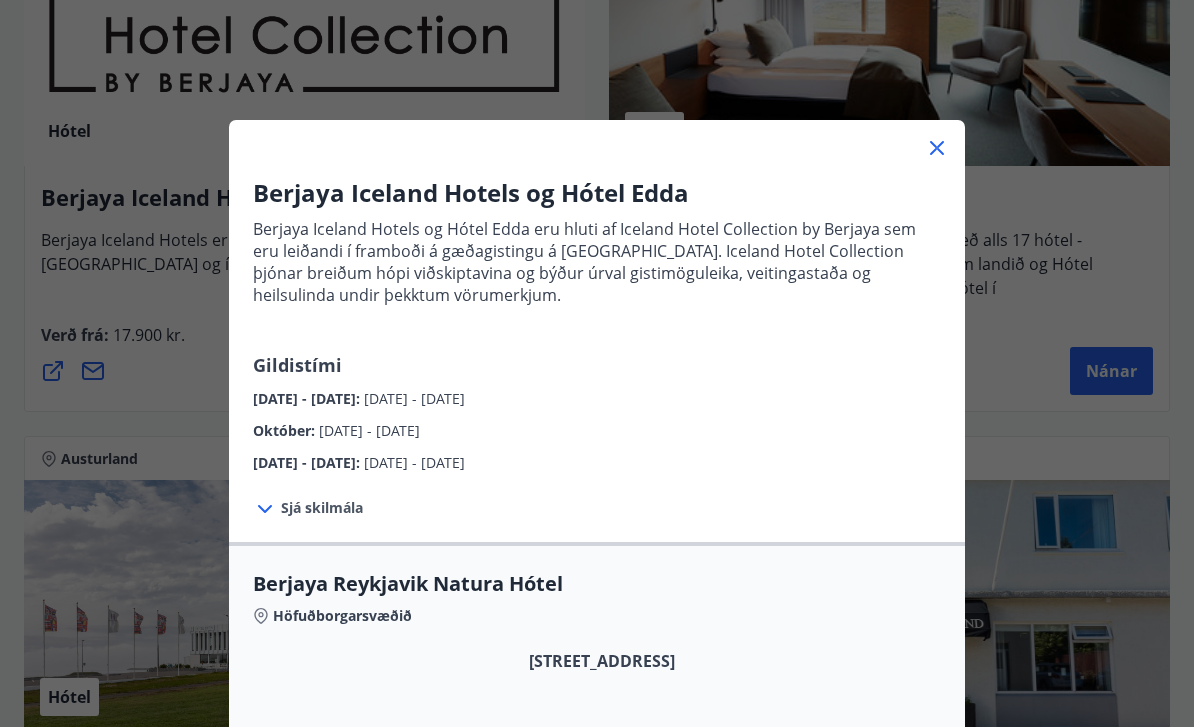 scroll, scrollTop: 0, scrollLeft: 0, axis: both 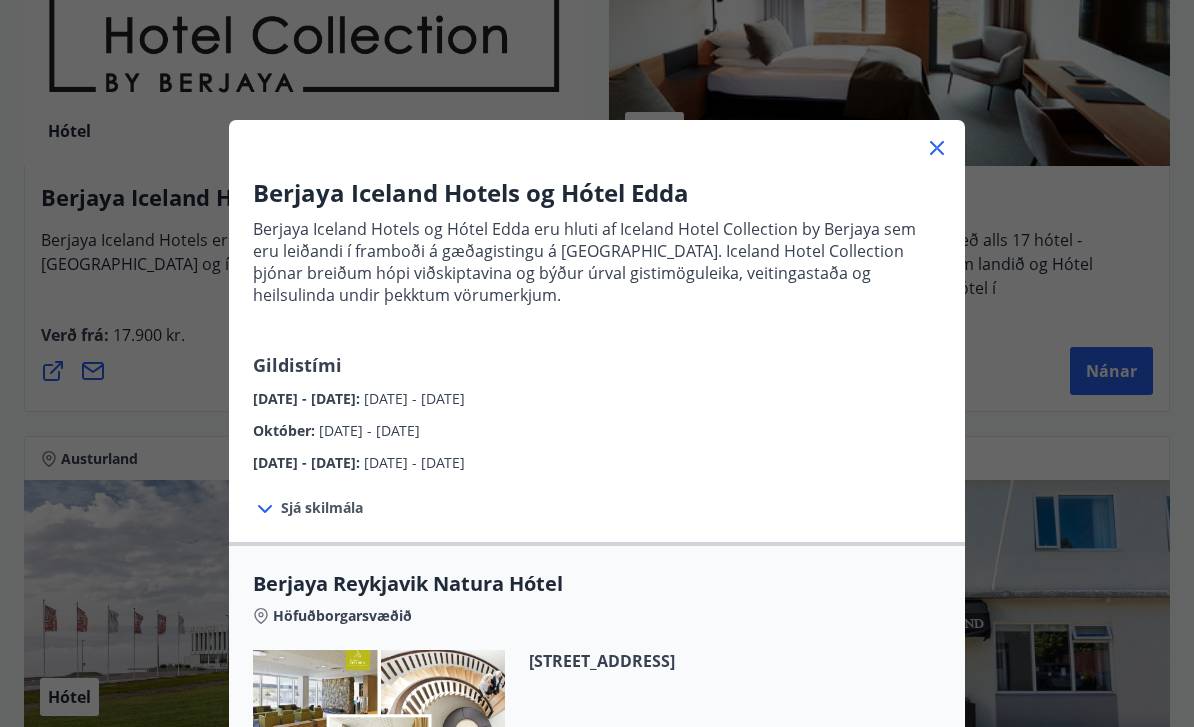 click 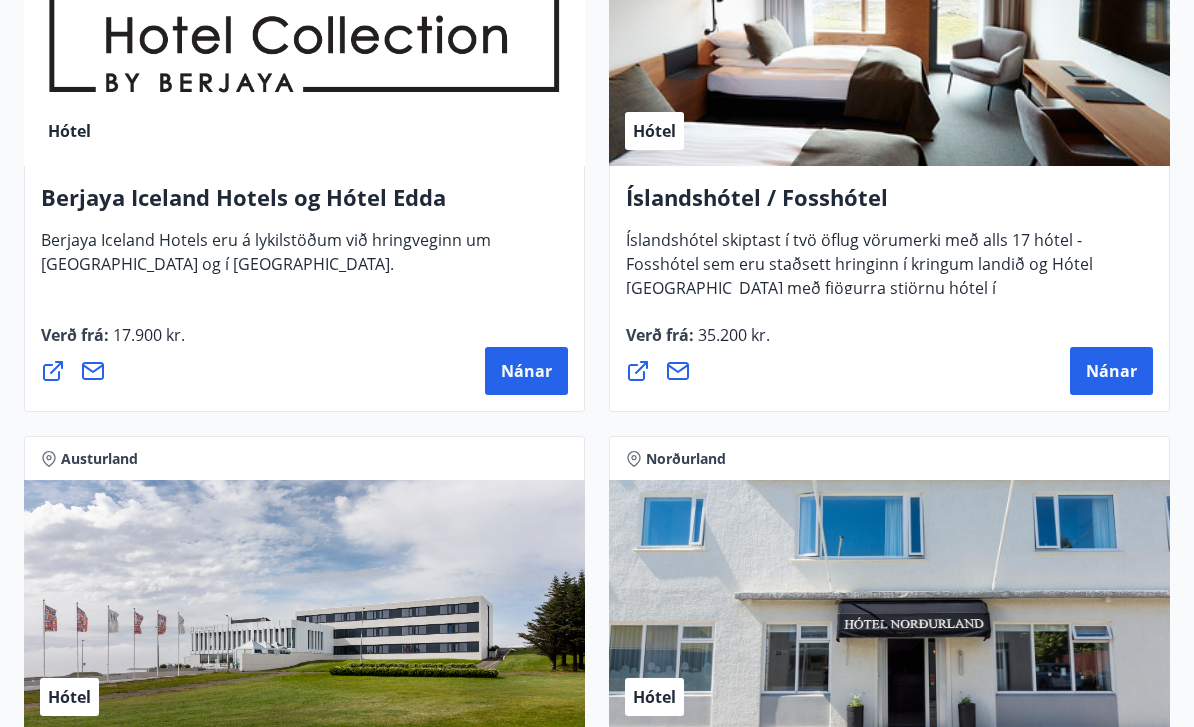 click on "Nánar" at bounding box center (1111, 371) 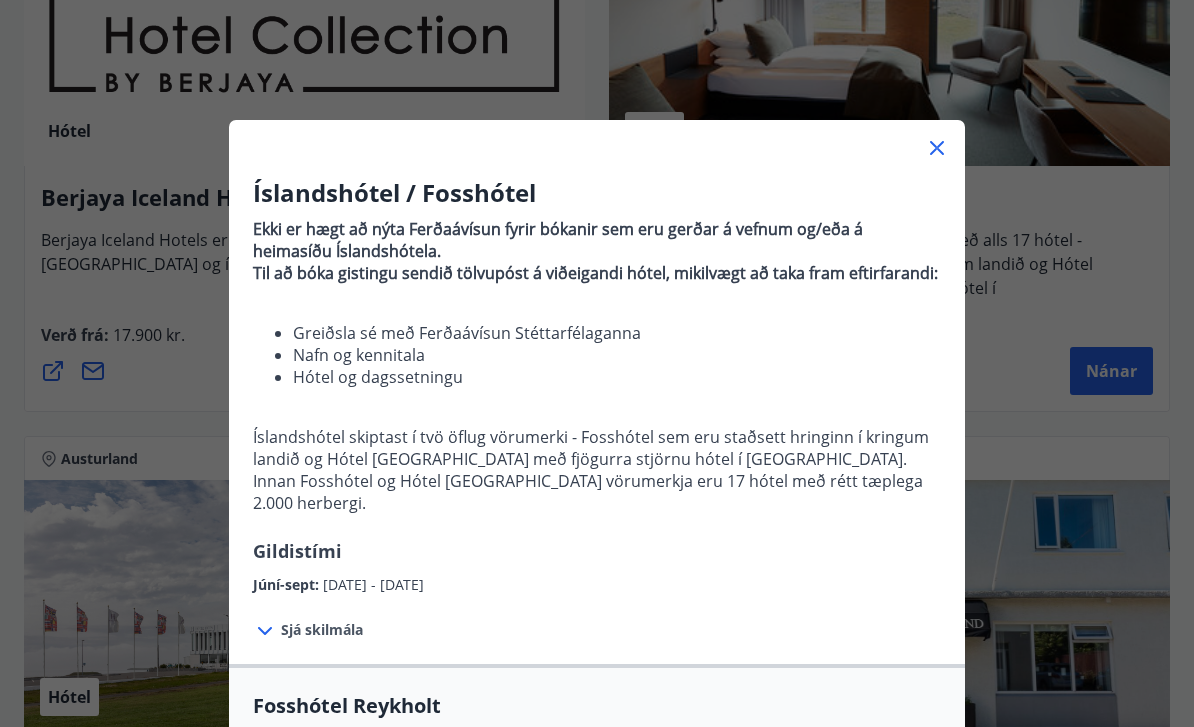 scroll, scrollTop: 0, scrollLeft: 0, axis: both 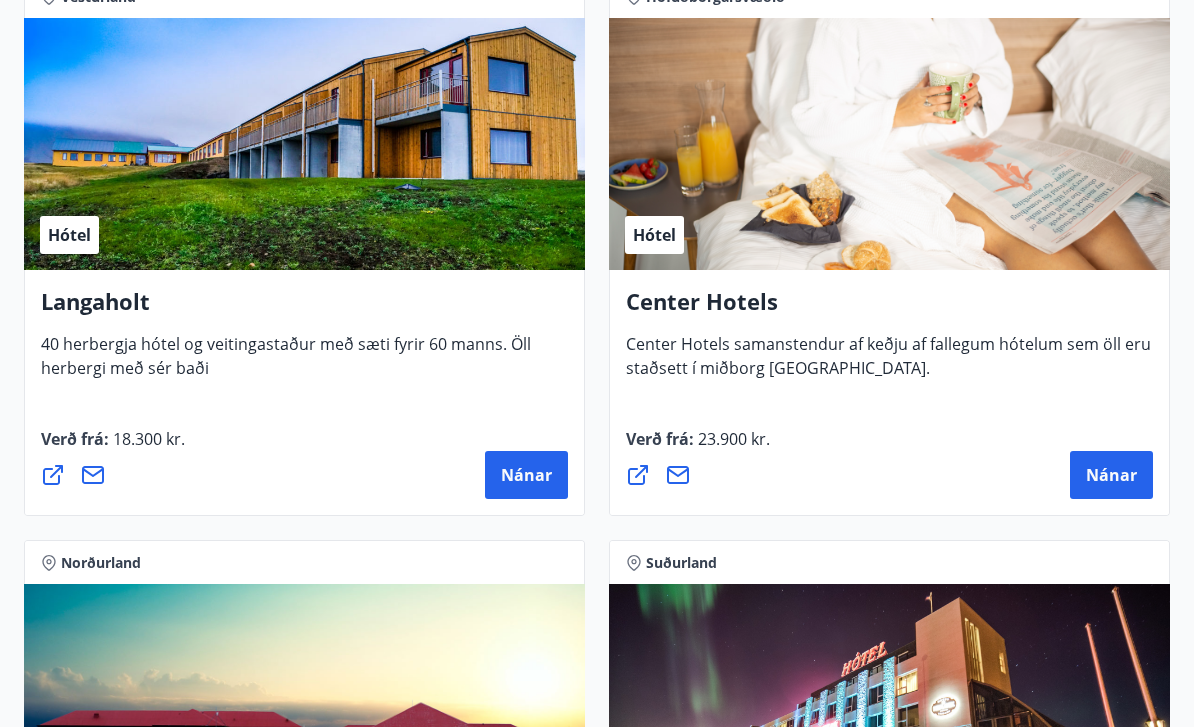click on "Nánar" at bounding box center [526, 476] 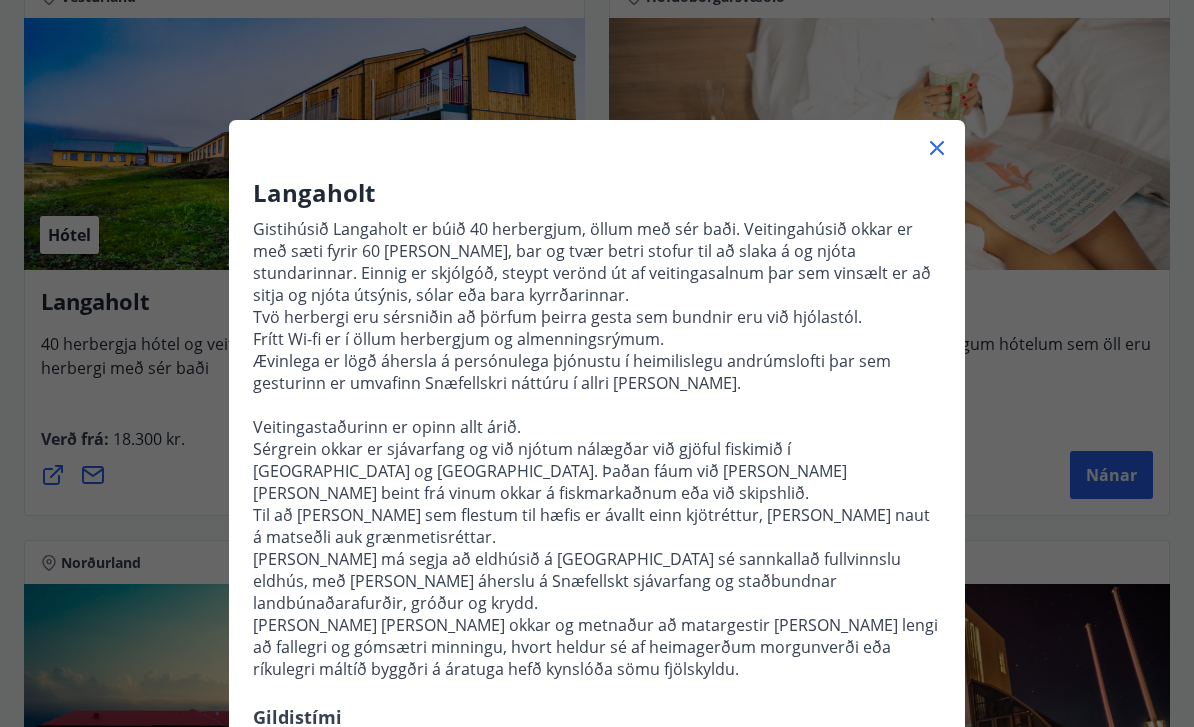 click 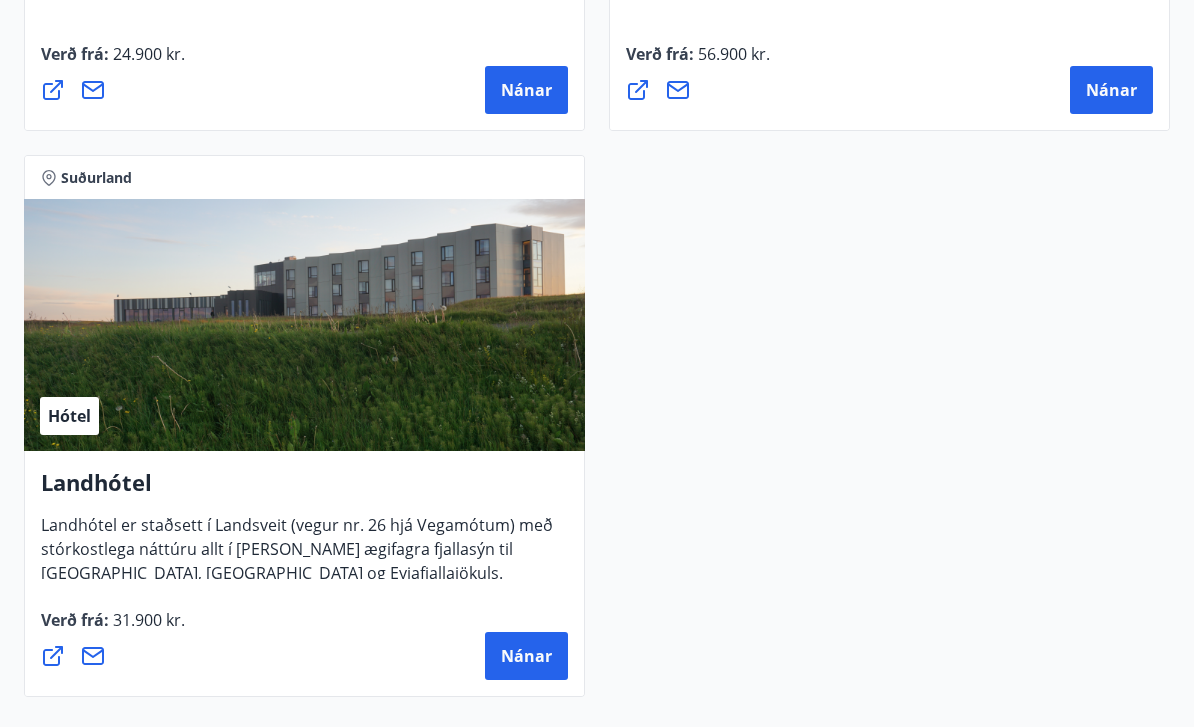 scroll, scrollTop: 8141, scrollLeft: 0, axis: vertical 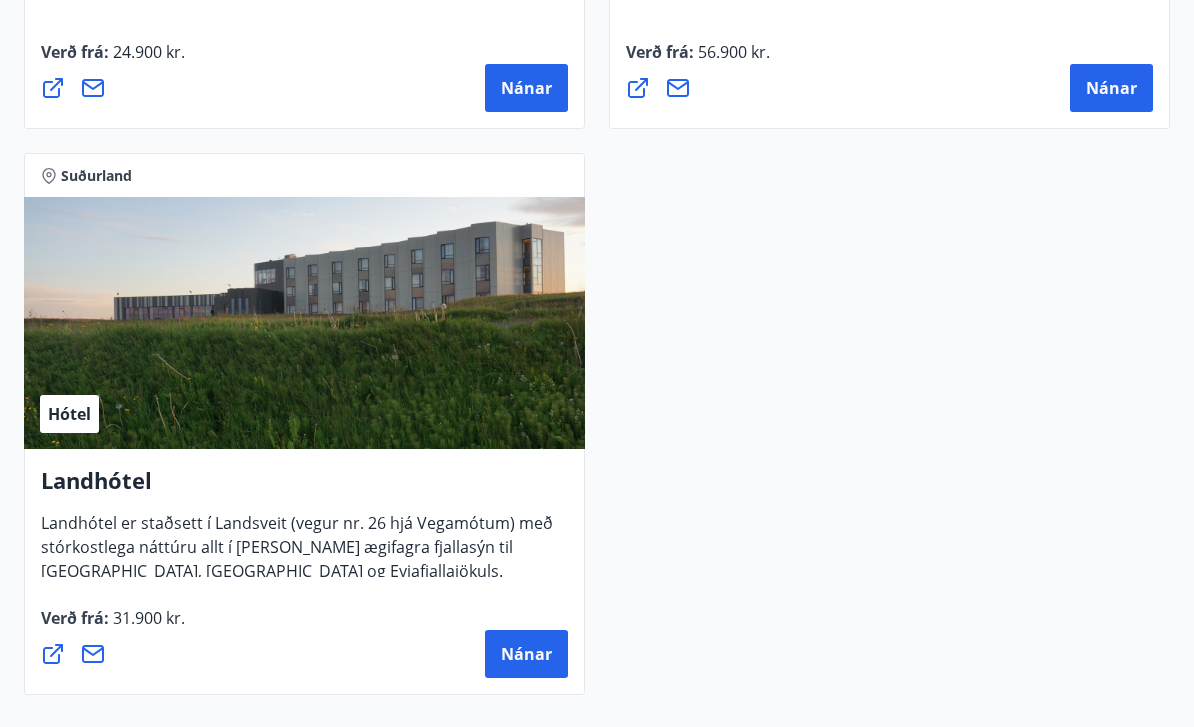 click on "Nánar" at bounding box center (1111, 88) 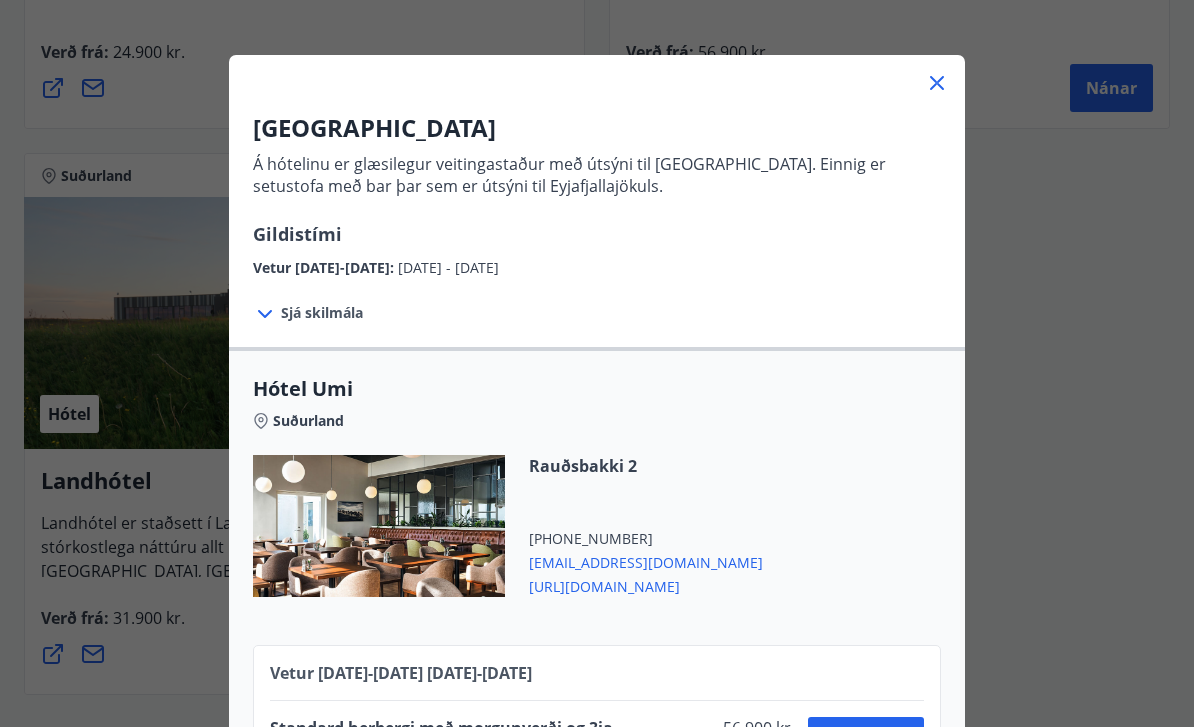 scroll, scrollTop: 45, scrollLeft: 0, axis: vertical 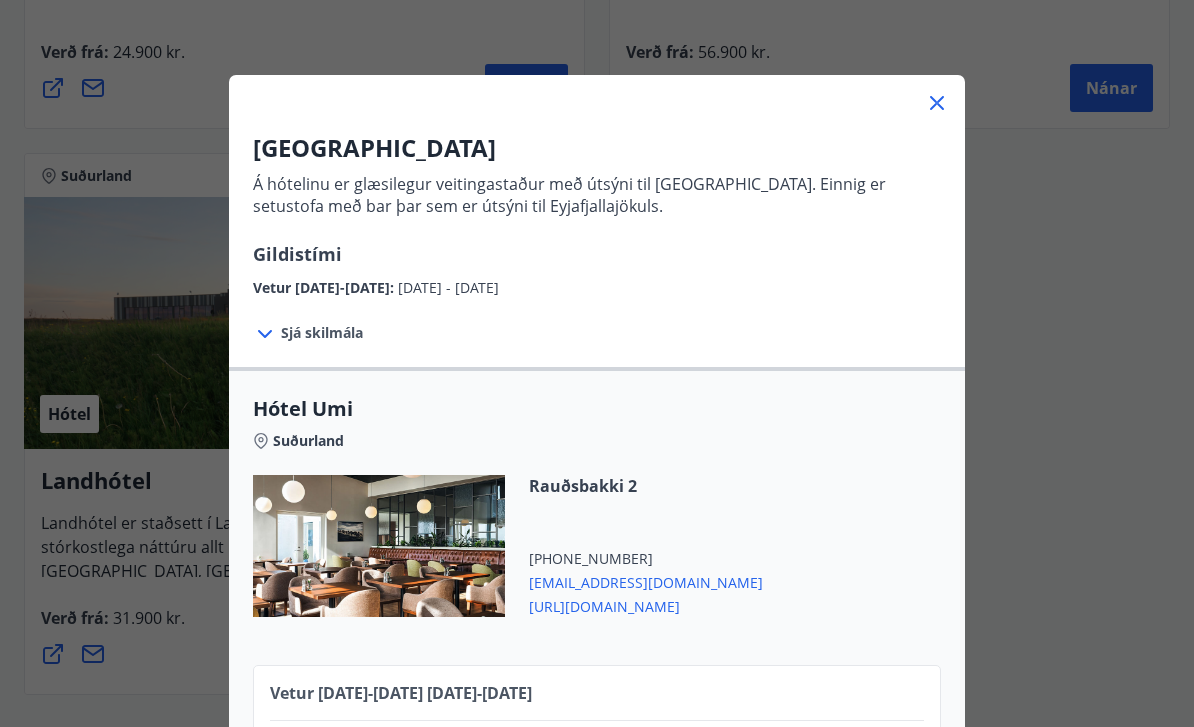 click 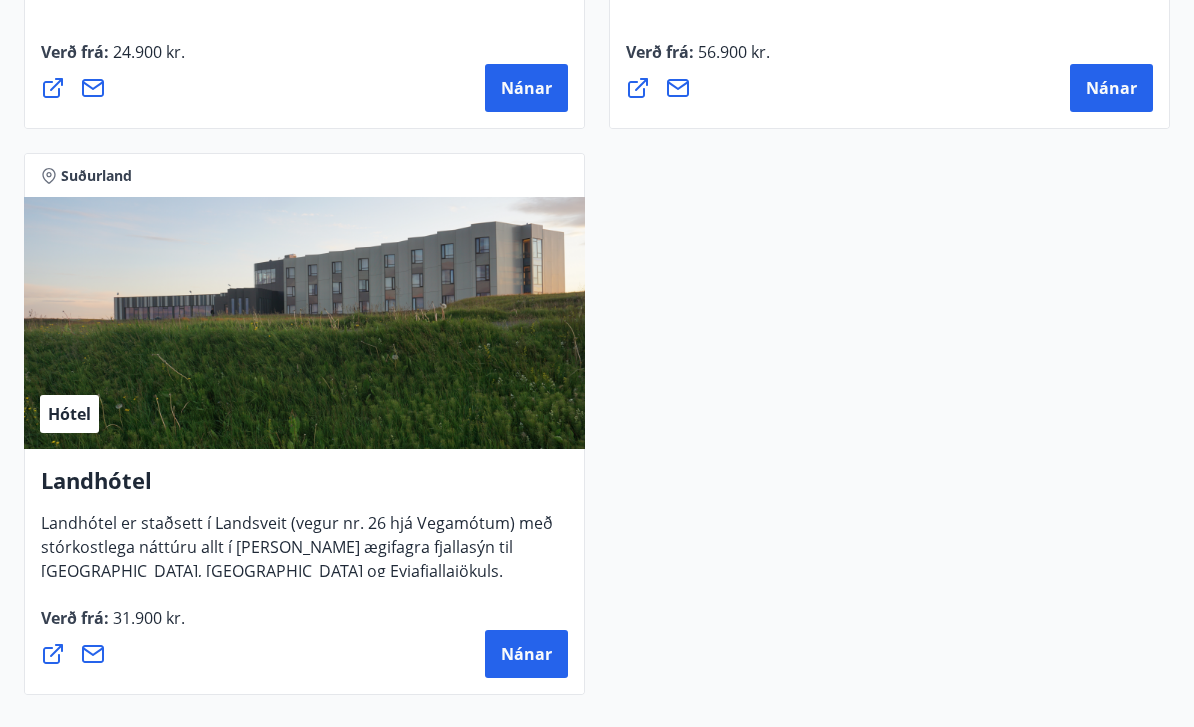 click on "Nánar" at bounding box center [526, 654] 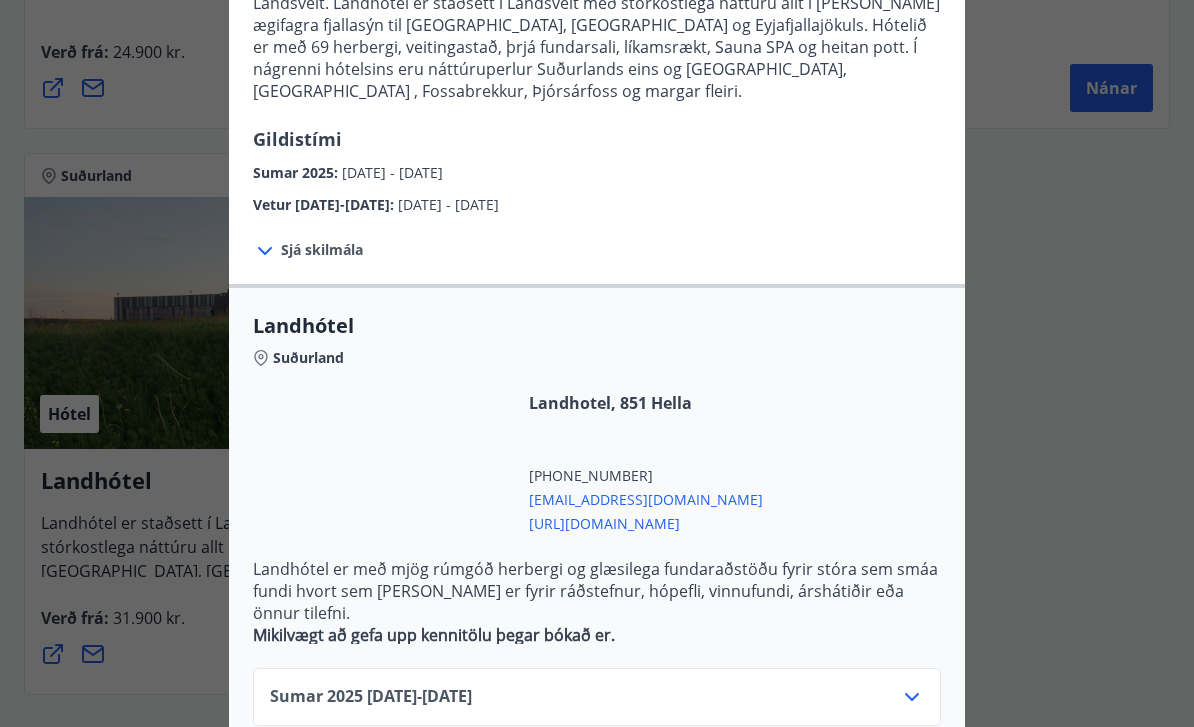 scroll, scrollTop: 247, scrollLeft: 0, axis: vertical 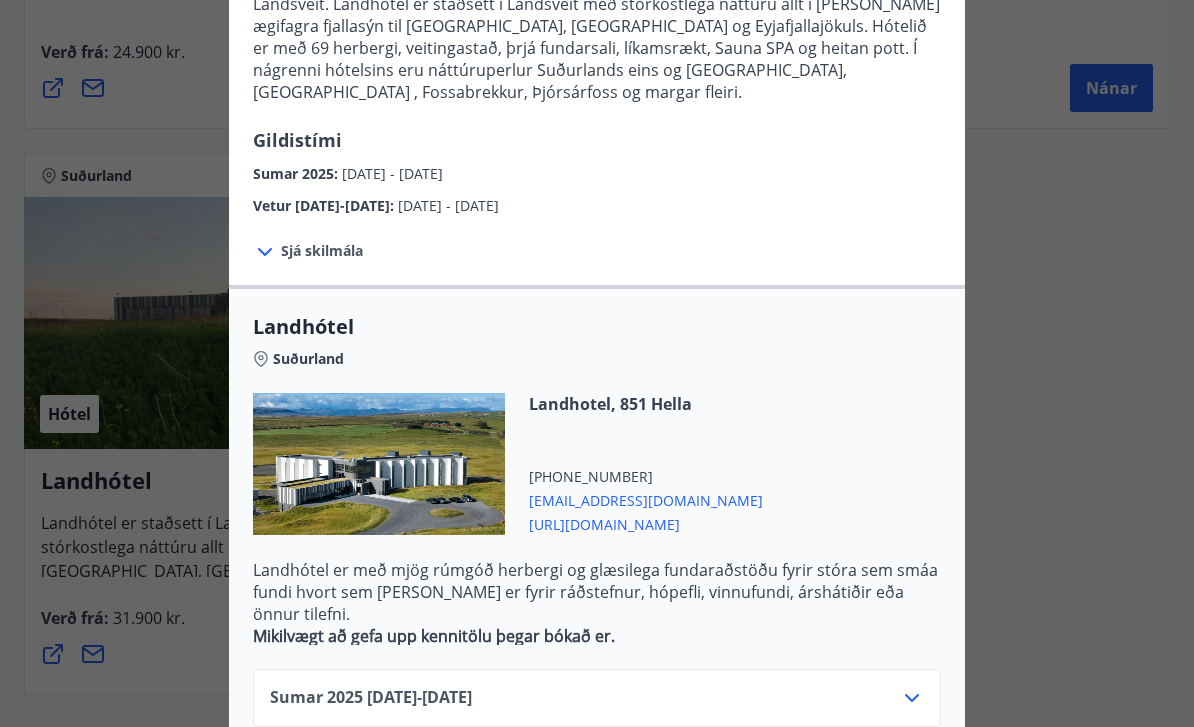 click 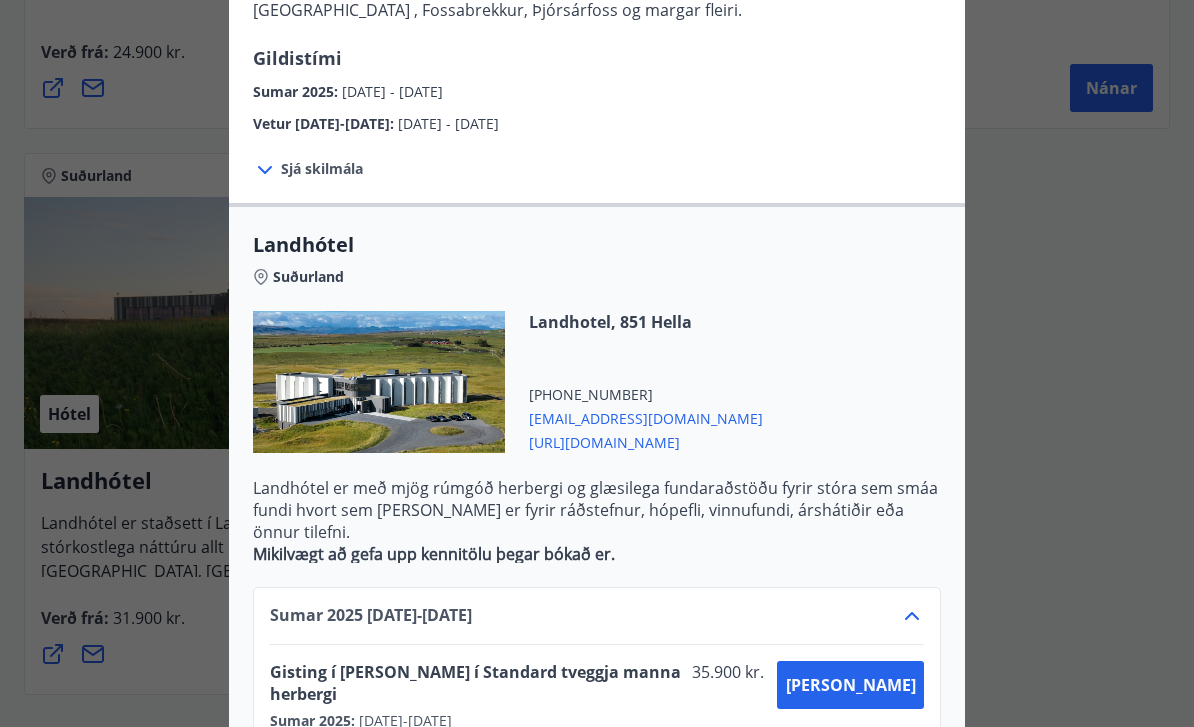 scroll, scrollTop: 328, scrollLeft: 0, axis: vertical 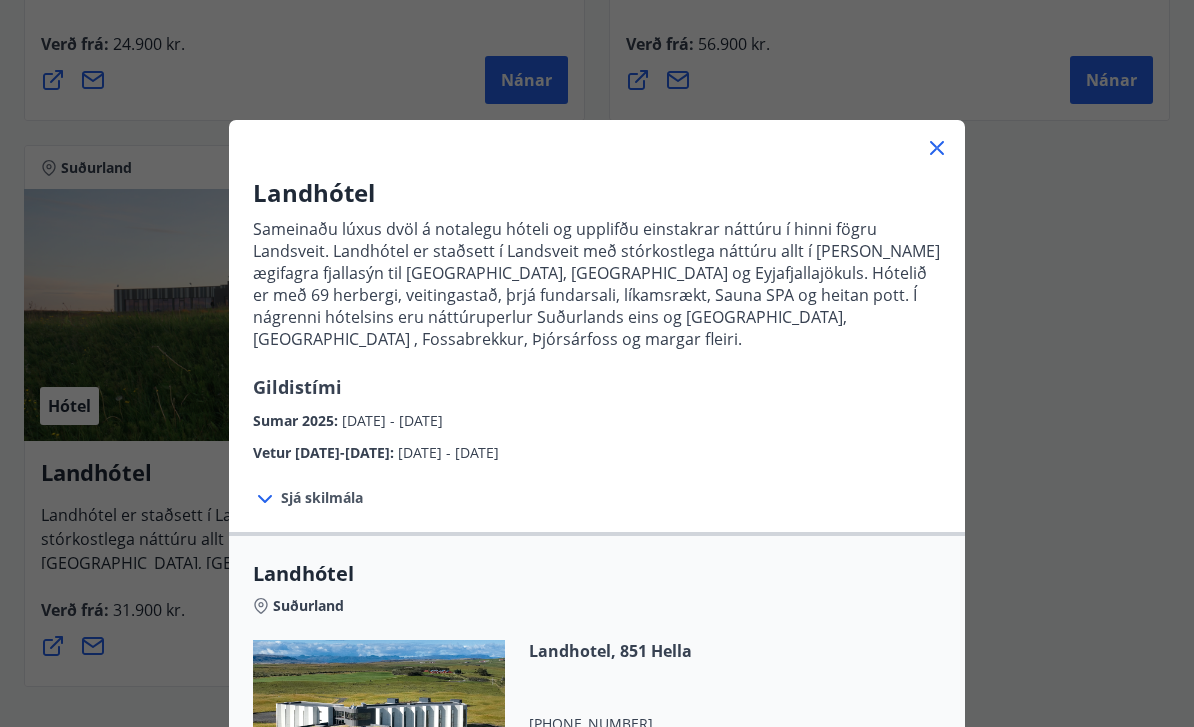 click 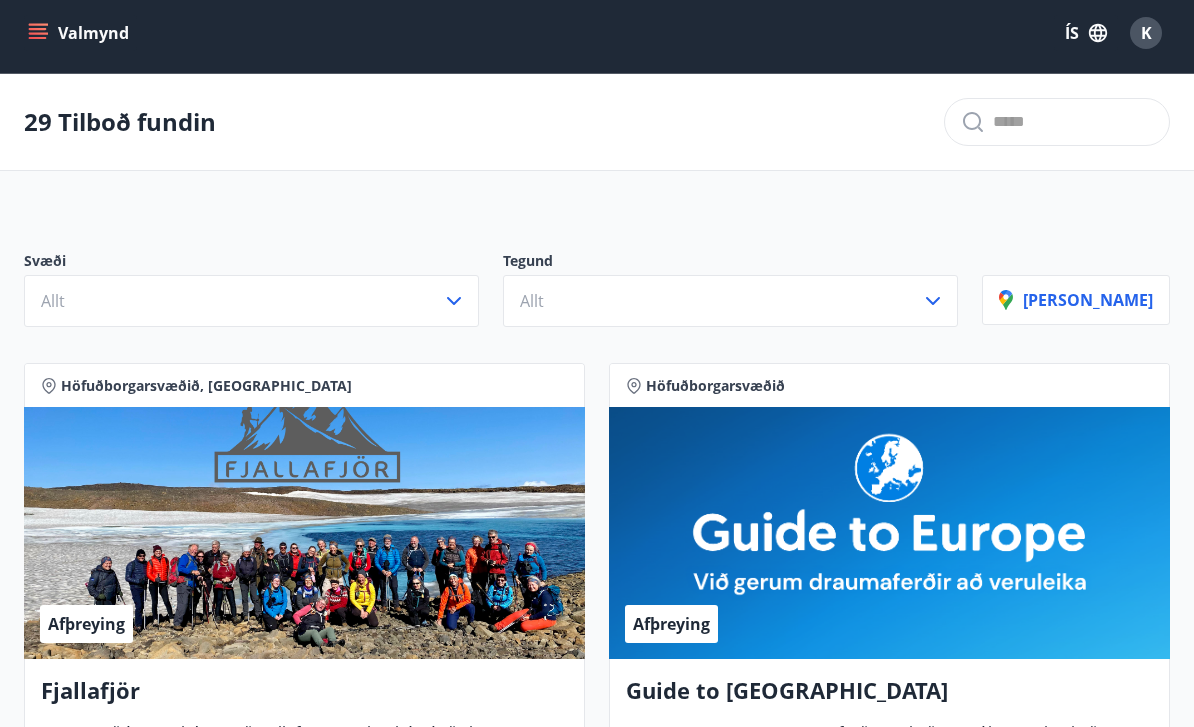 scroll, scrollTop: 0, scrollLeft: 0, axis: both 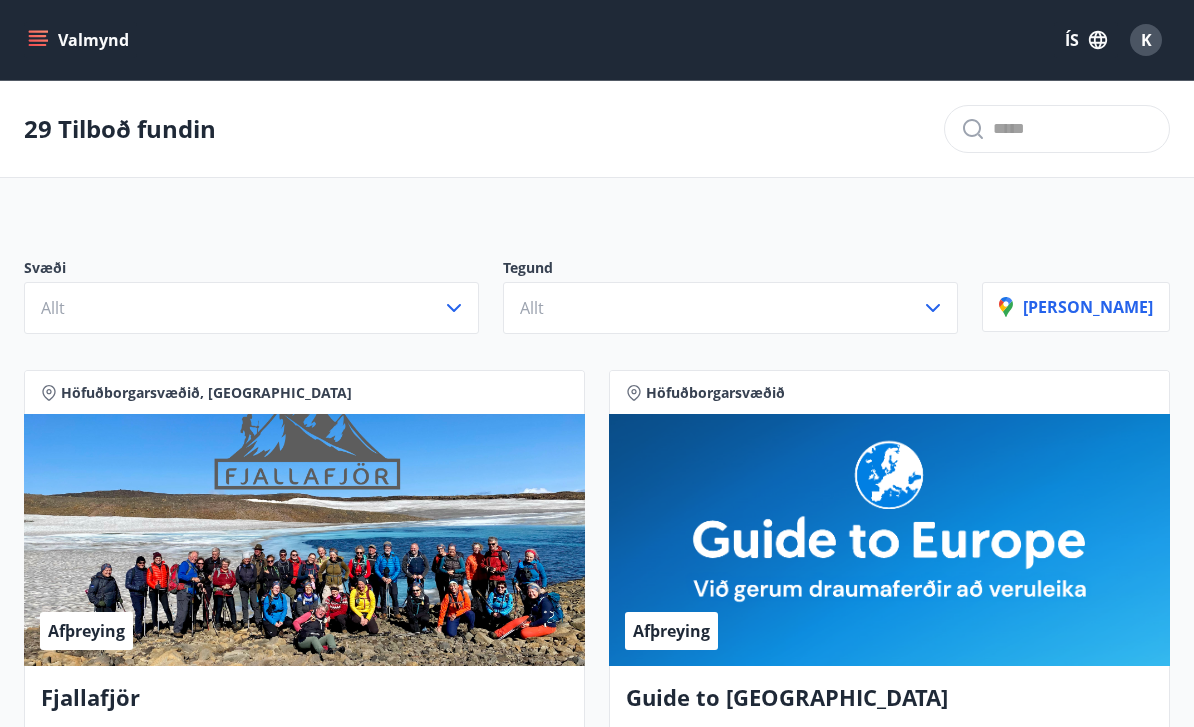 click on "K" at bounding box center (1146, 40) 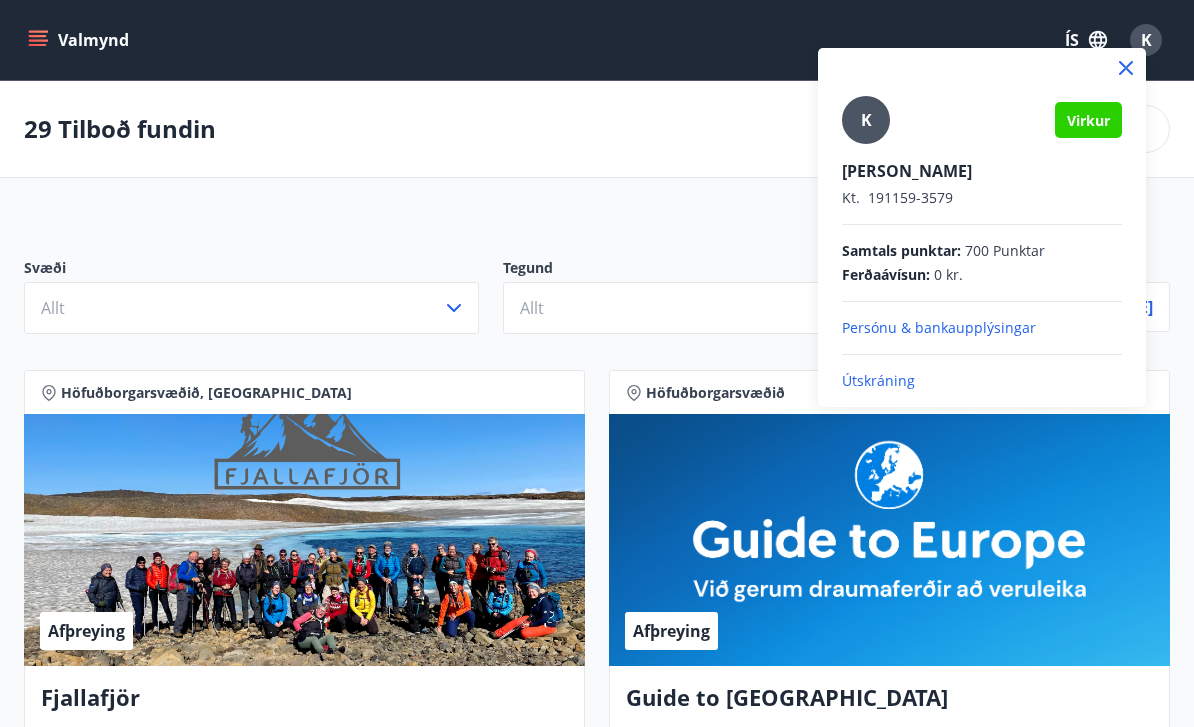 click on "Útskráning" at bounding box center (982, 381) 